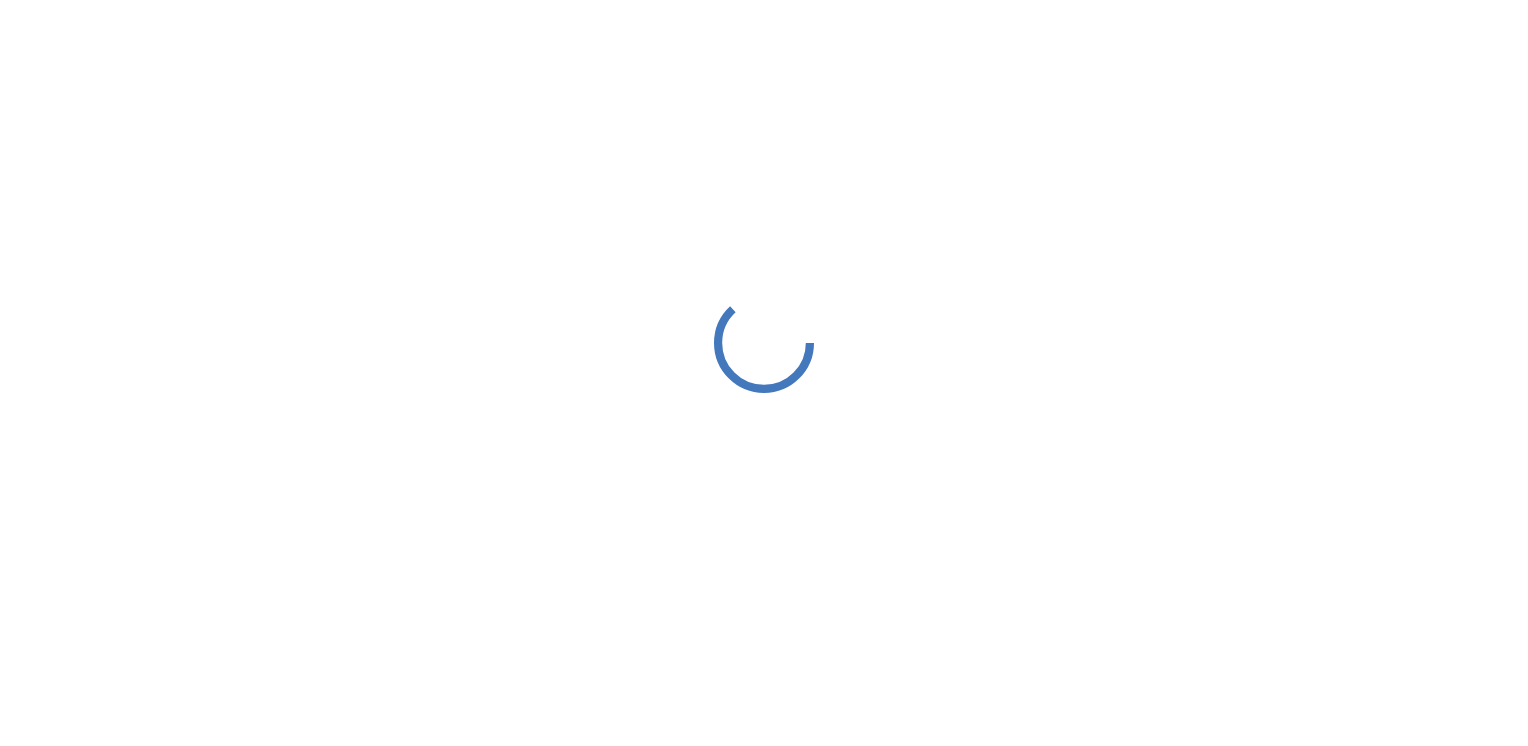 scroll, scrollTop: 0, scrollLeft: 0, axis: both 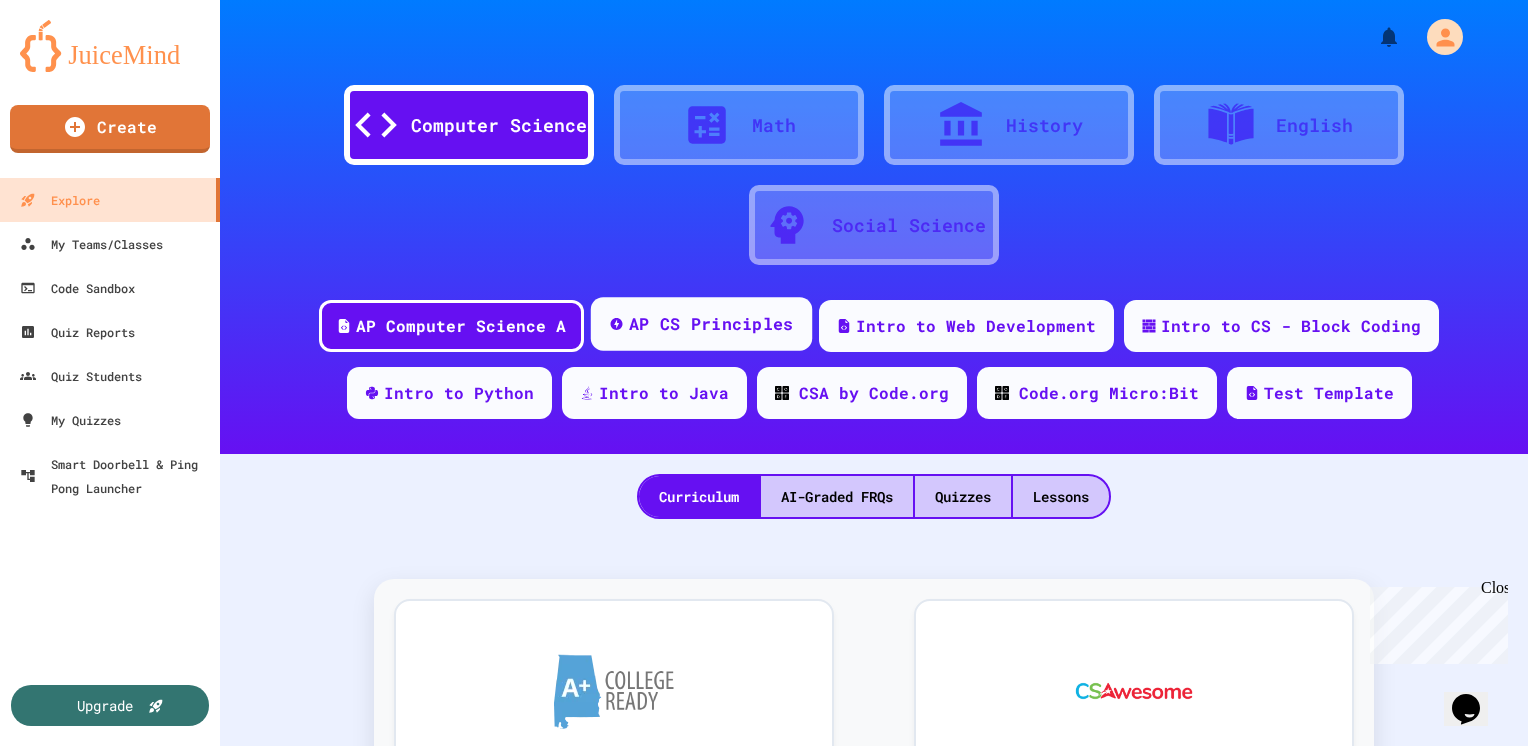 click on "AP CS Principles" at bounding box center [711, 324] 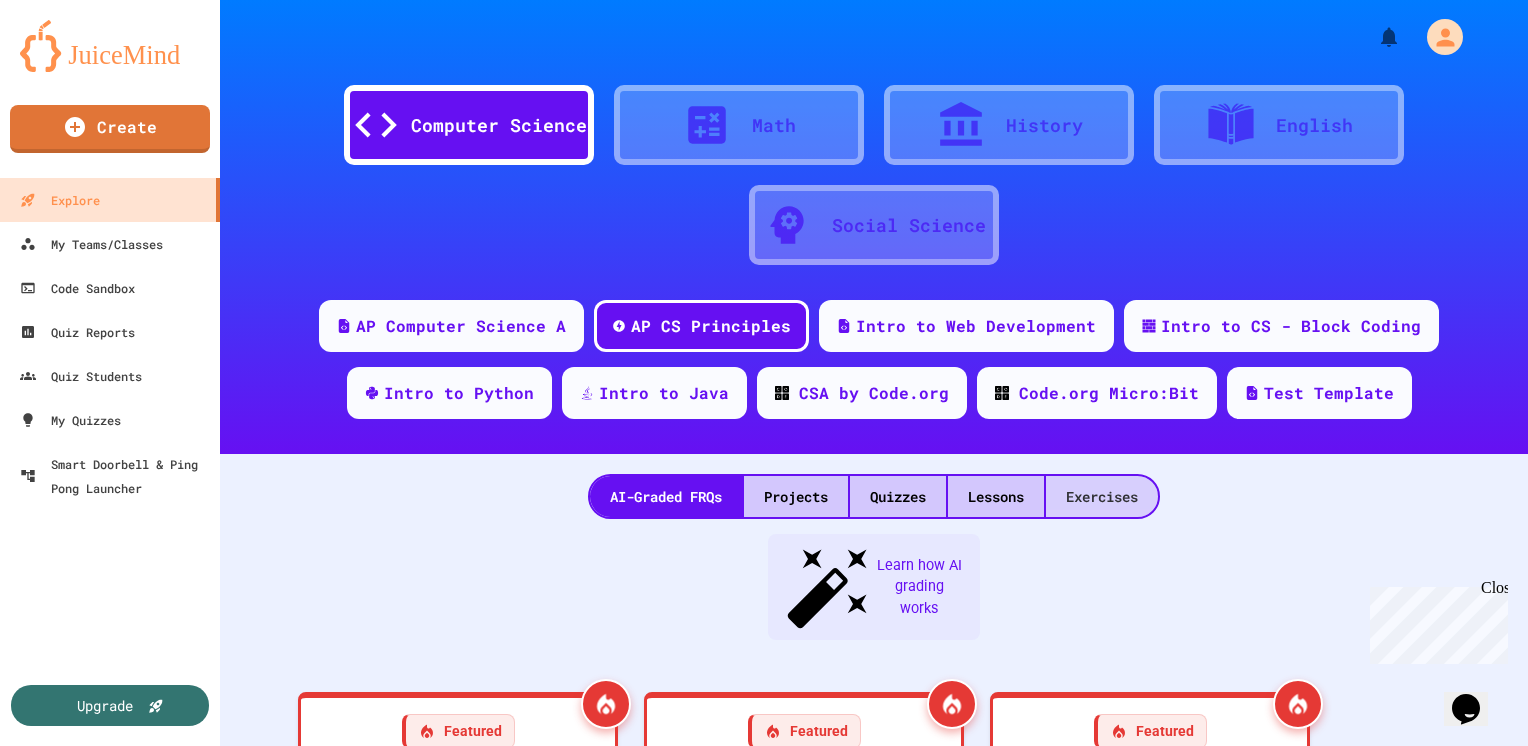 click on "Exercises" at bounding box center (1102, 496) 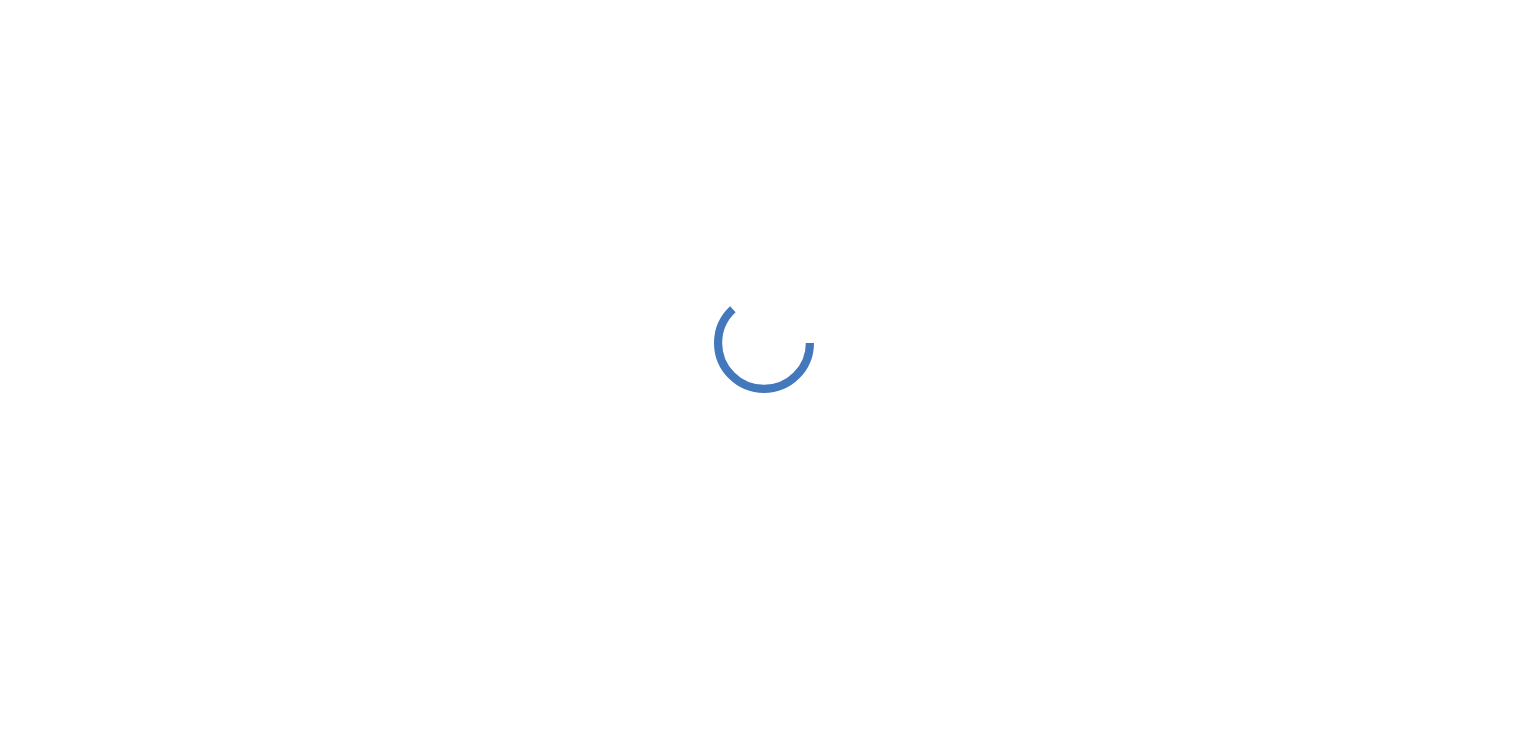 scroll, scrollTop: 0, scrollLeft: 0, axis: both 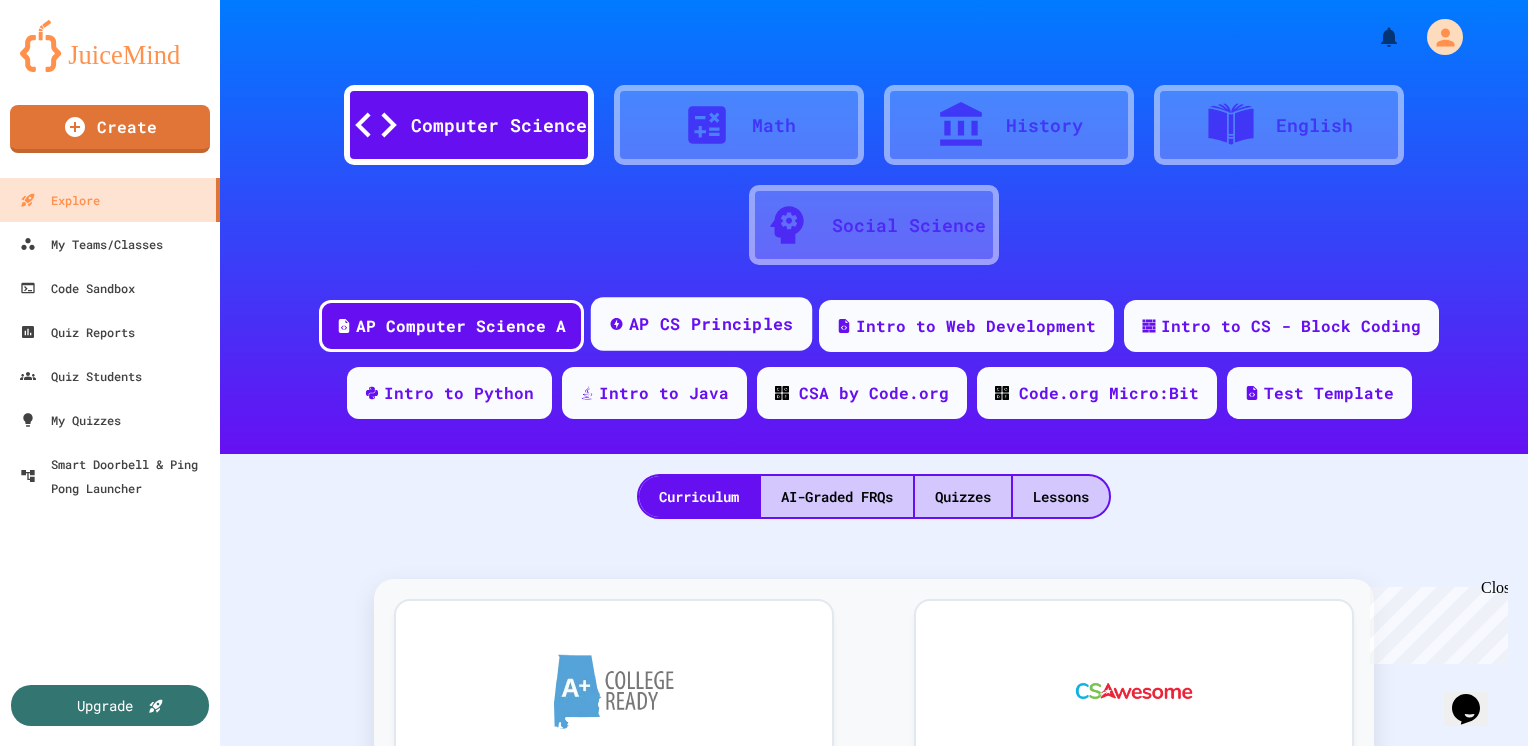 click on "AP CS Principles" at bounding box center [701, 324] 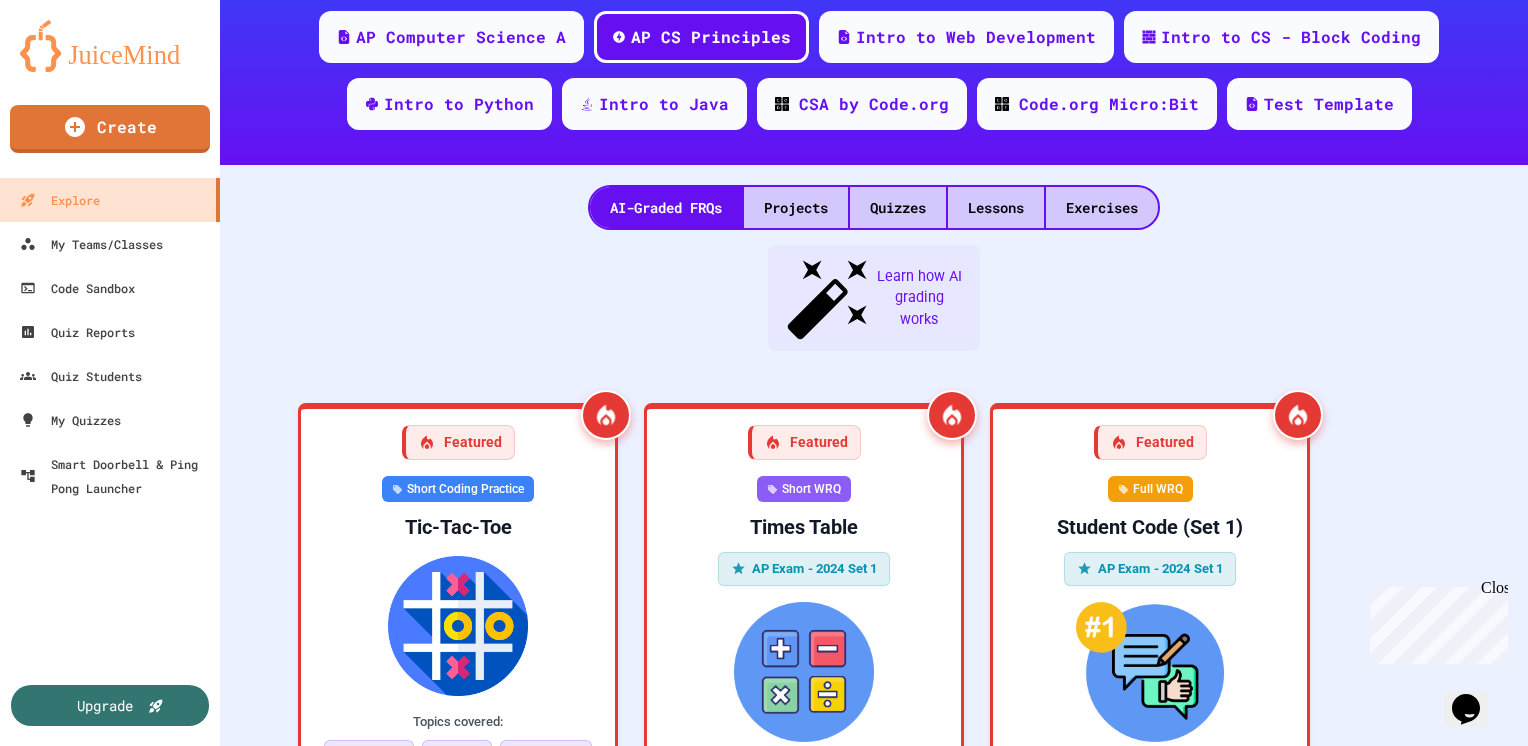 scroll, scrollTop: 300, scrollLeft: 0, axis: vertical 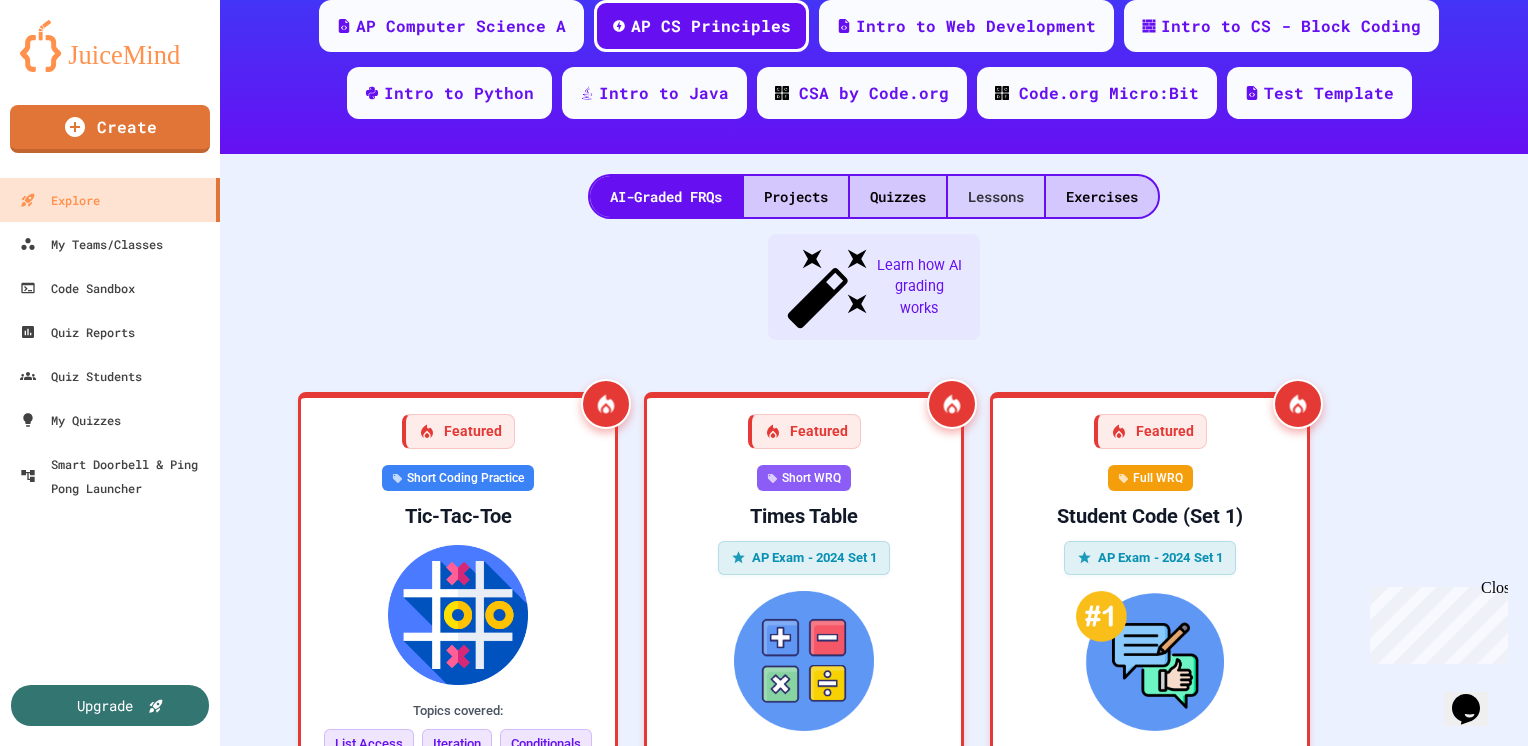 click on "Lessons" at bounding box center [996, 196] 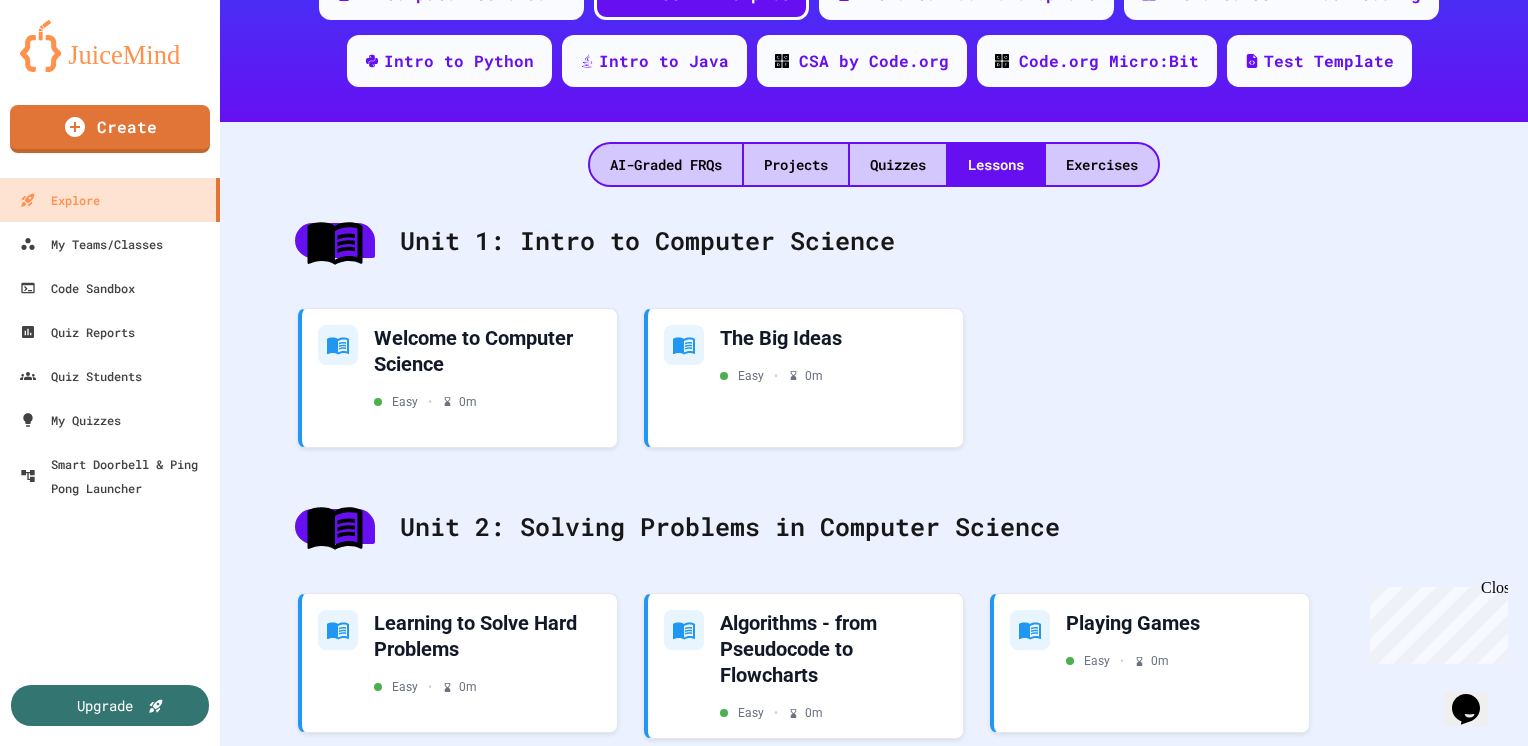 scroll, scrollTop: 300, scrollLeft: 0, axis: vertical 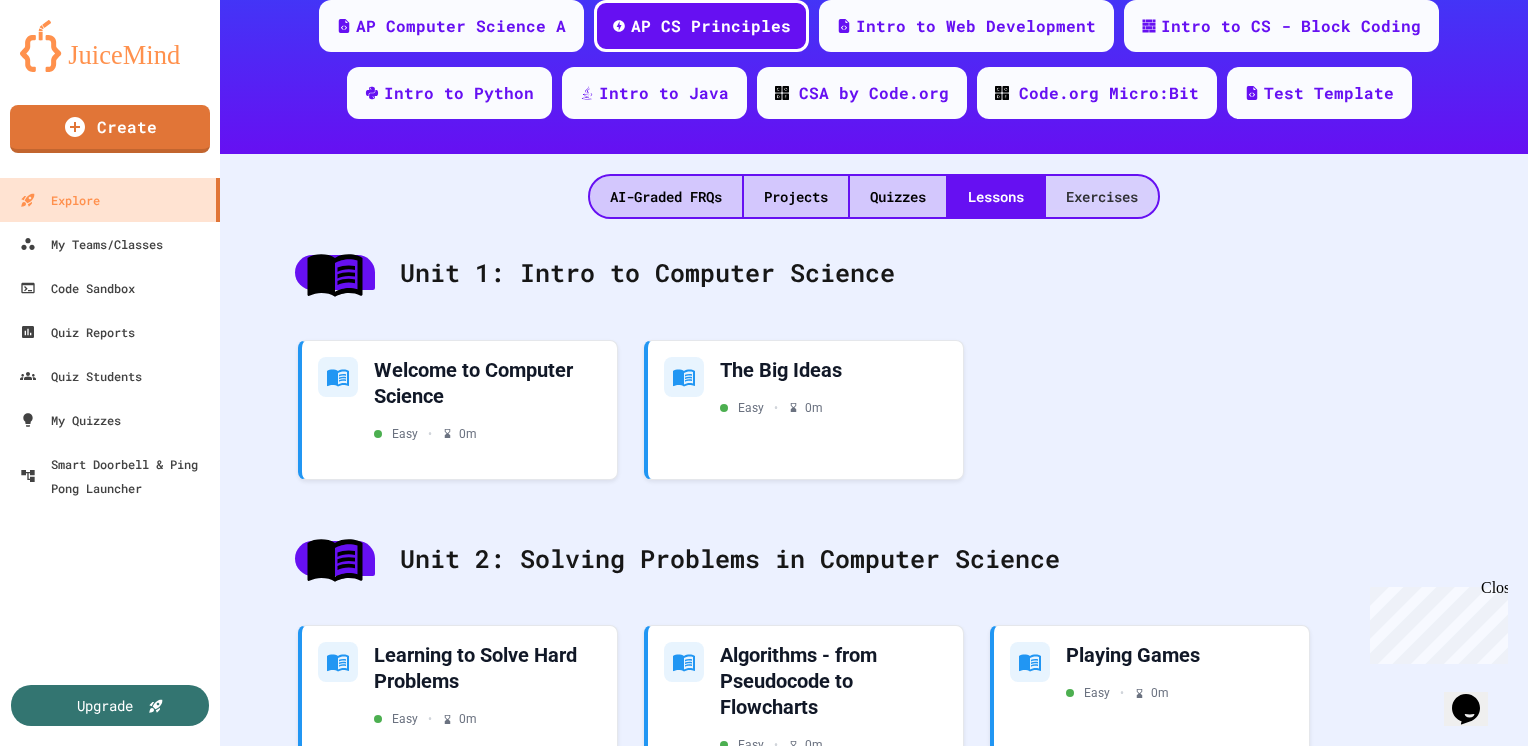 click on "Exercises" at bounding box center (1102, 196) 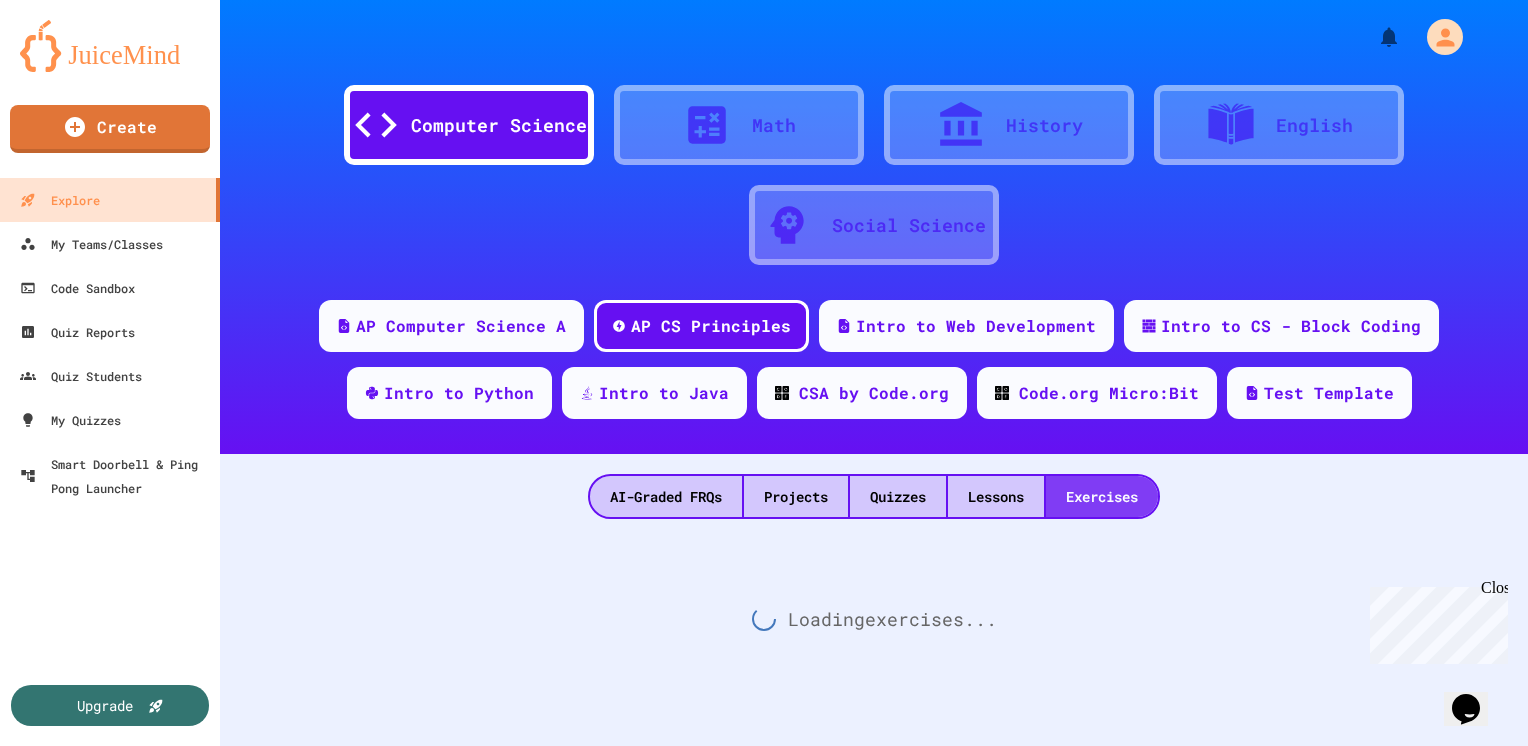 scroll, scrollTop: 0, scrollLeft: 0, axis: both 